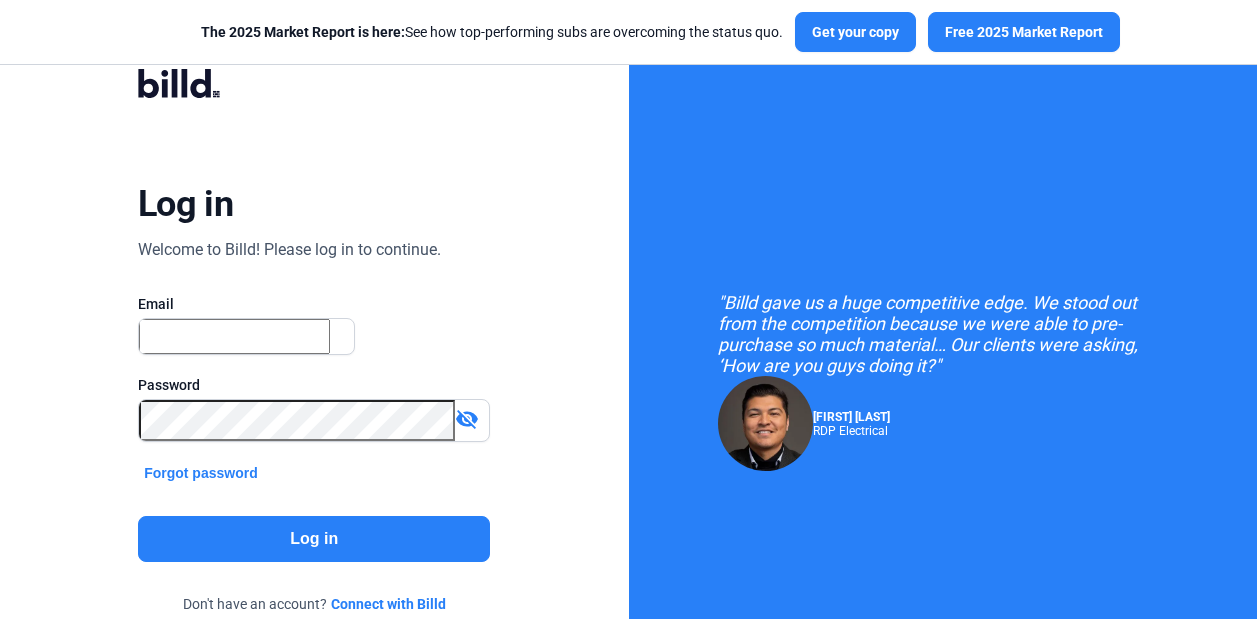 scroll, scrollTop: 0, scrollLeft: 0, axis: both 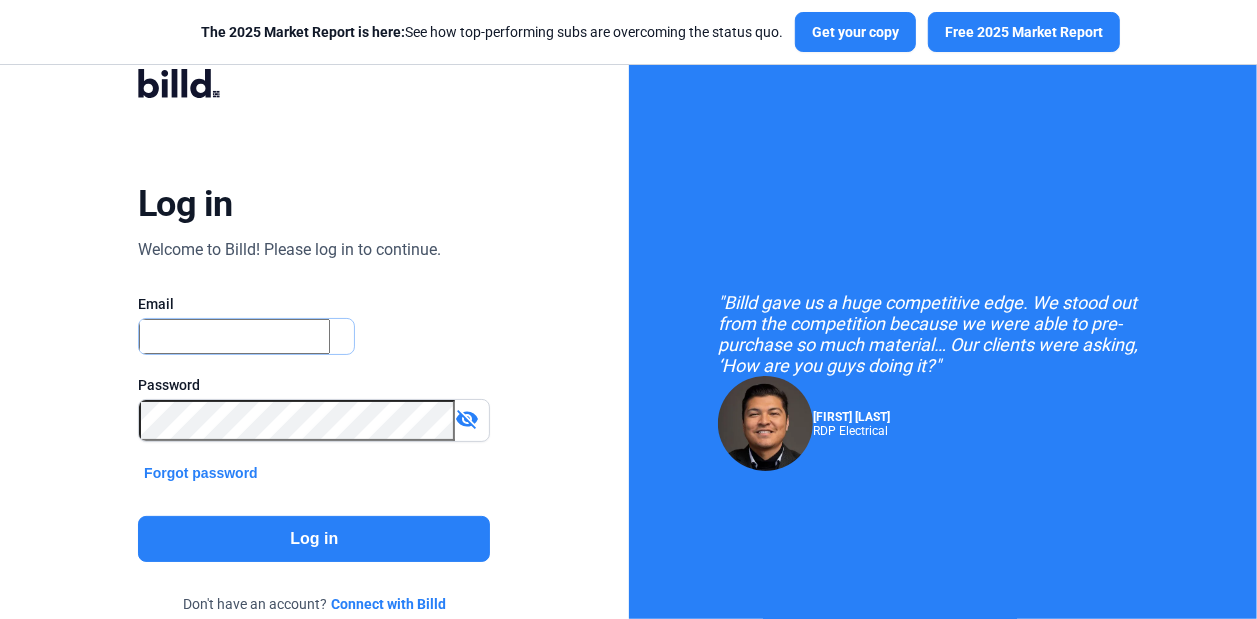 type on "[EMAIL]" 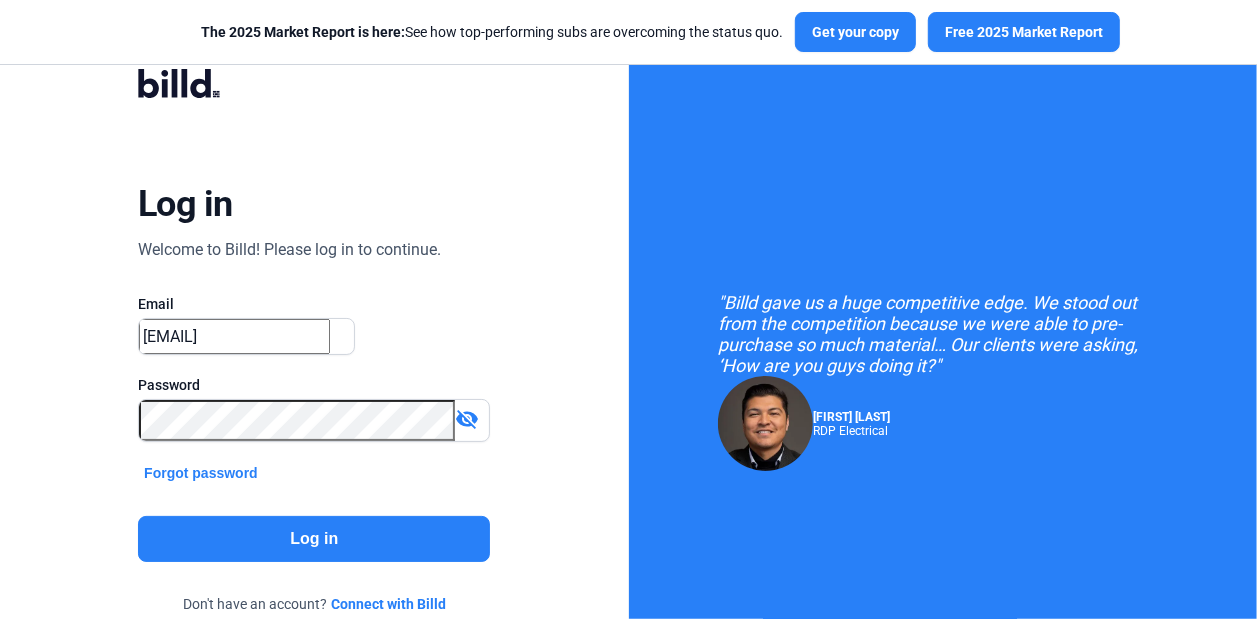 click on "Log in" at bounding box center (314, 539) 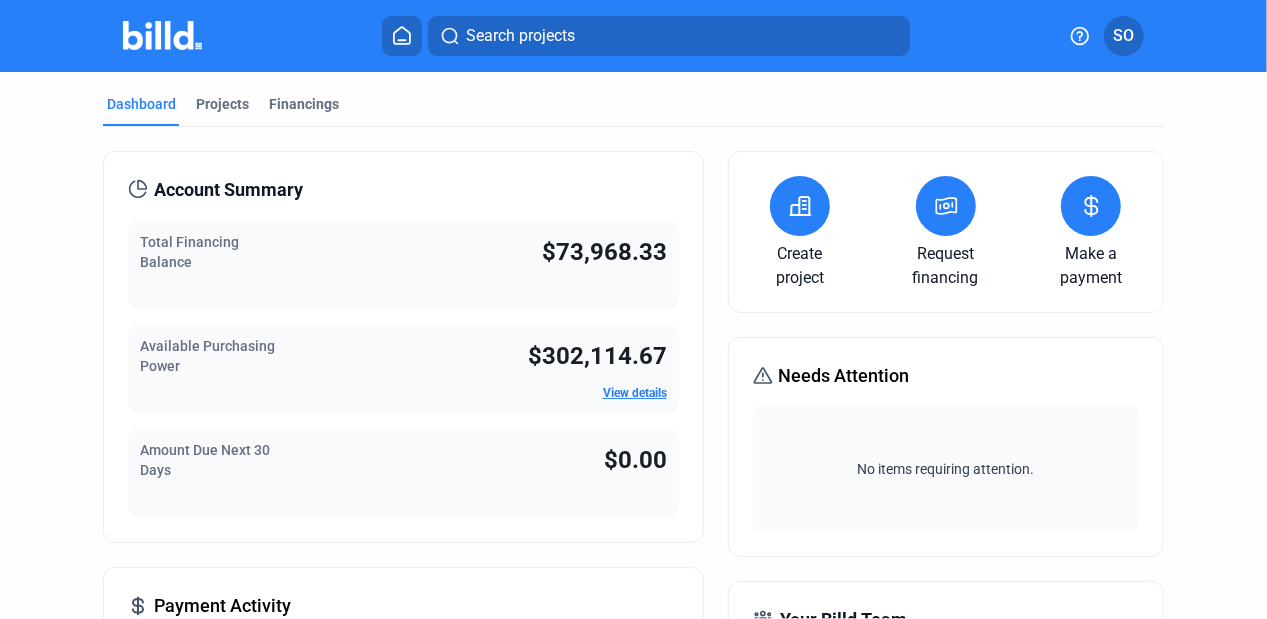 click on "SO" at bounding box center (1124, 36) 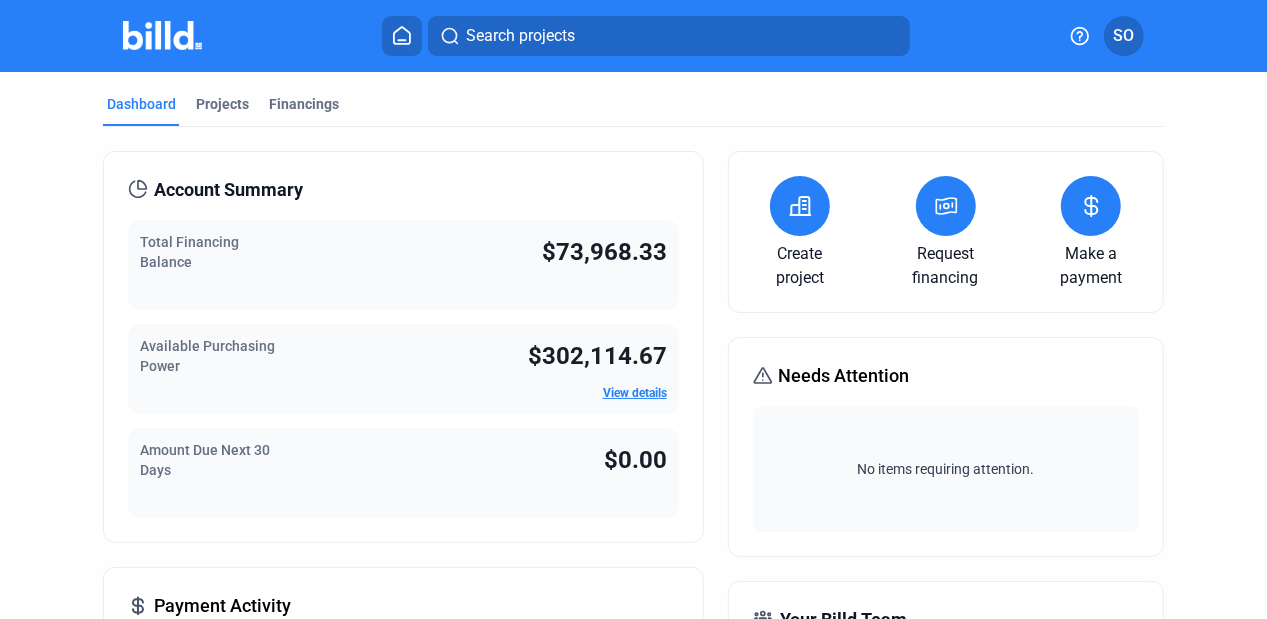 click at bounding box center [633, 618] 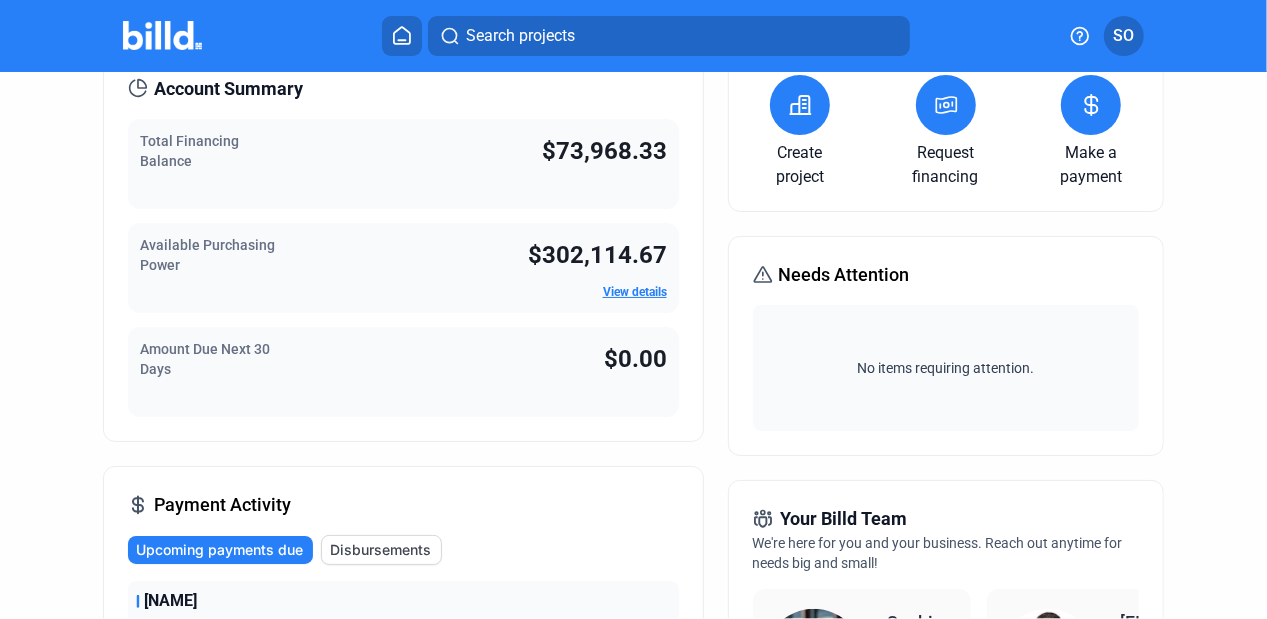 scroll, scrollTop: 0, scrollLeft: 0, axis: both 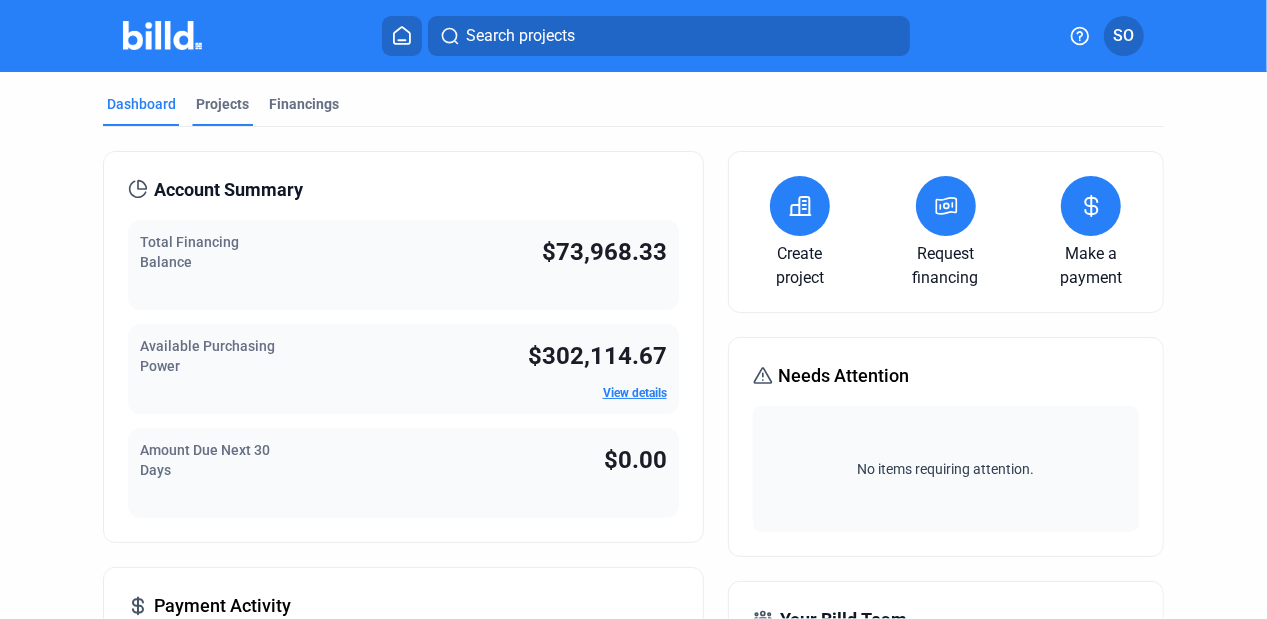 click on "Projects" at bounding box center [222, 110] 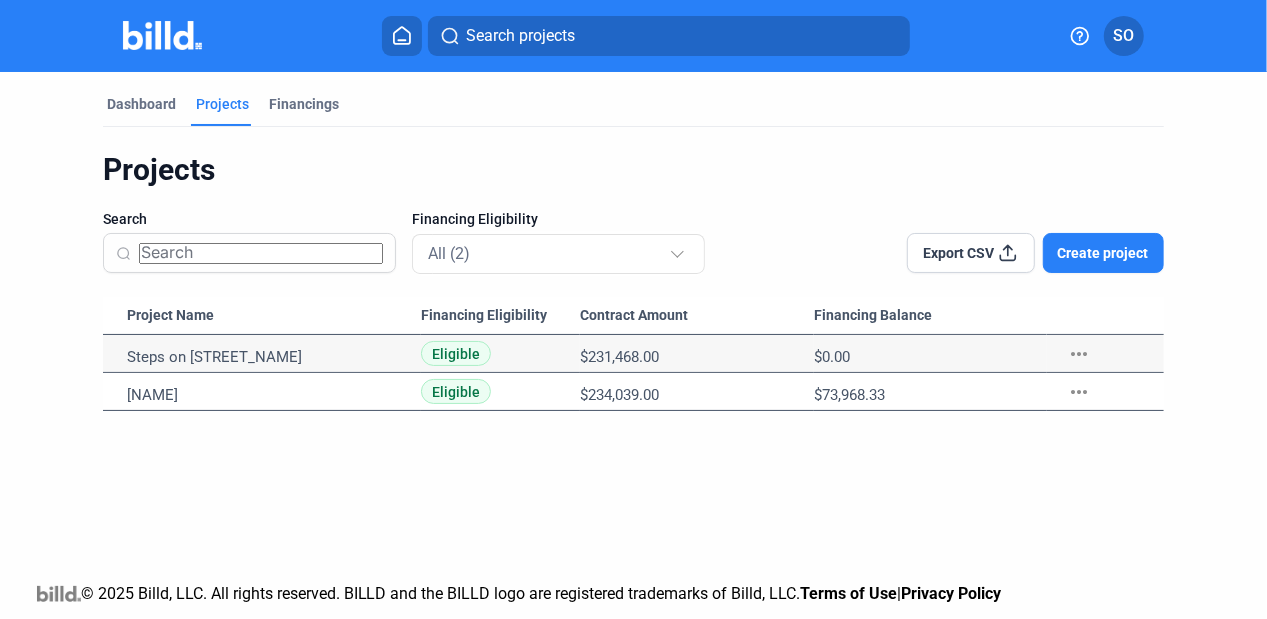click on "SO" at bounding box center [1123, 36] 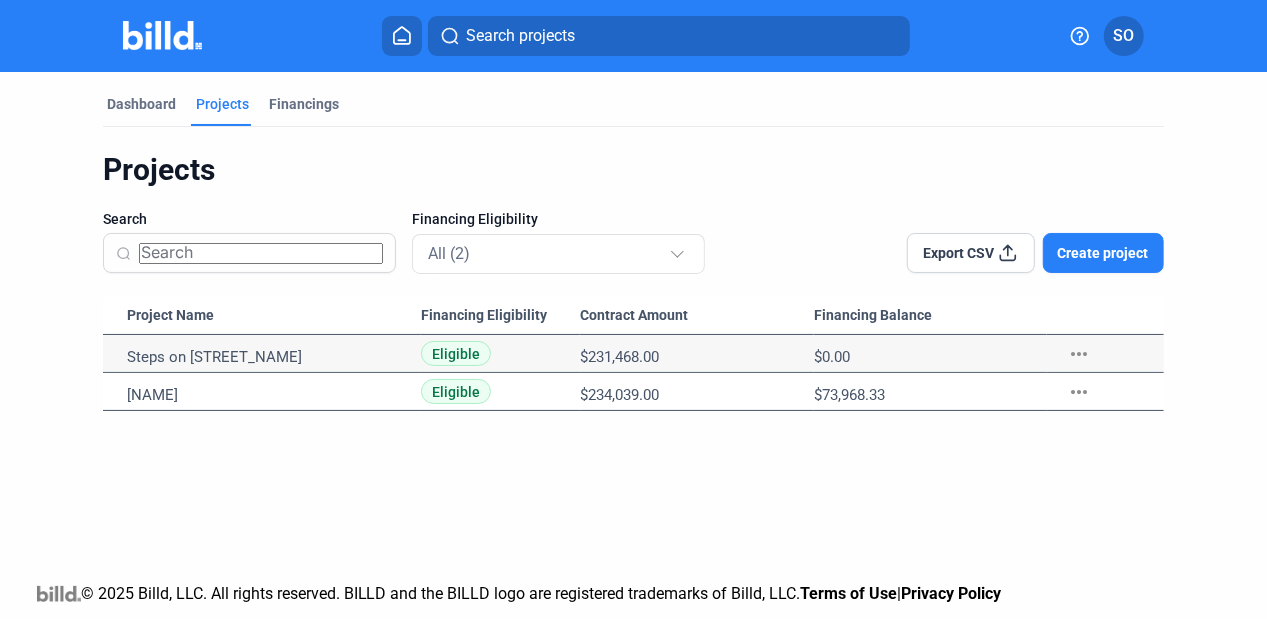 click on "Company Settings" at bounding box center (1018, 726) 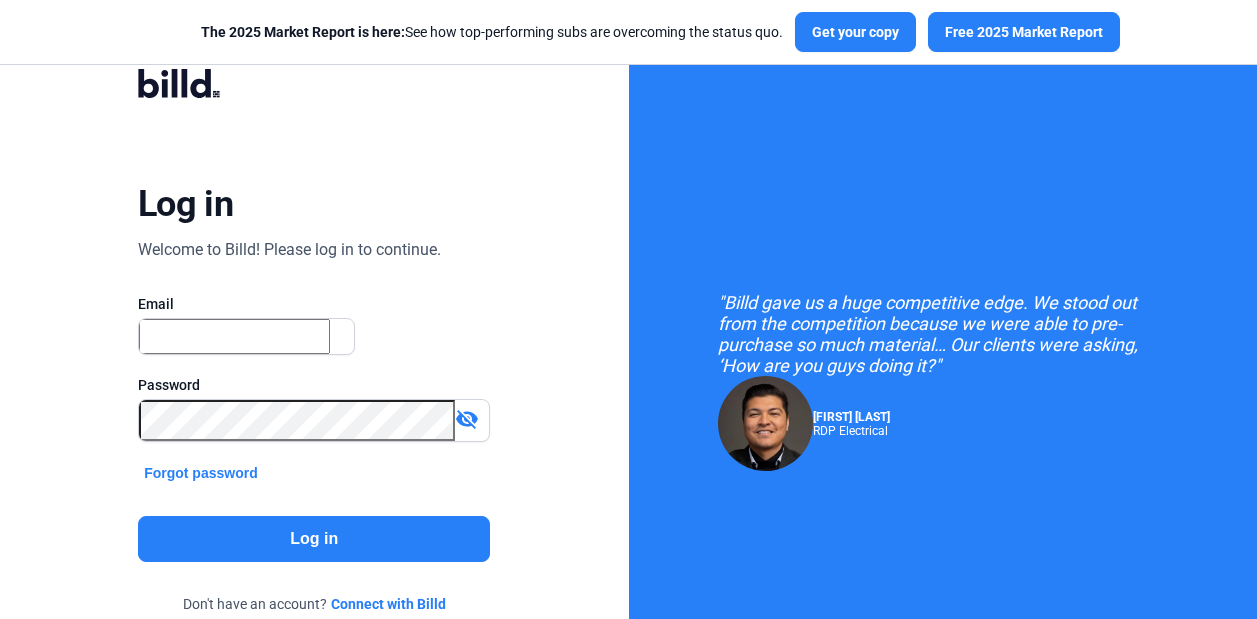 scroll, scrollTop: 0, scrollLeft: 0, axis: both 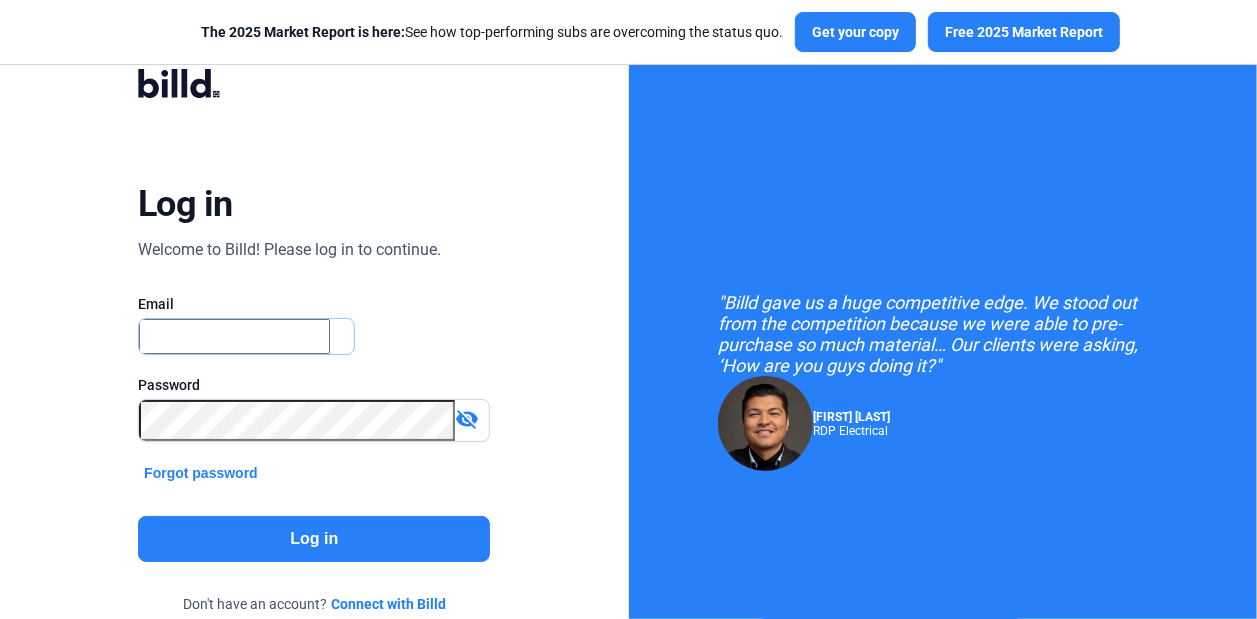 type on "[EMAIL]" 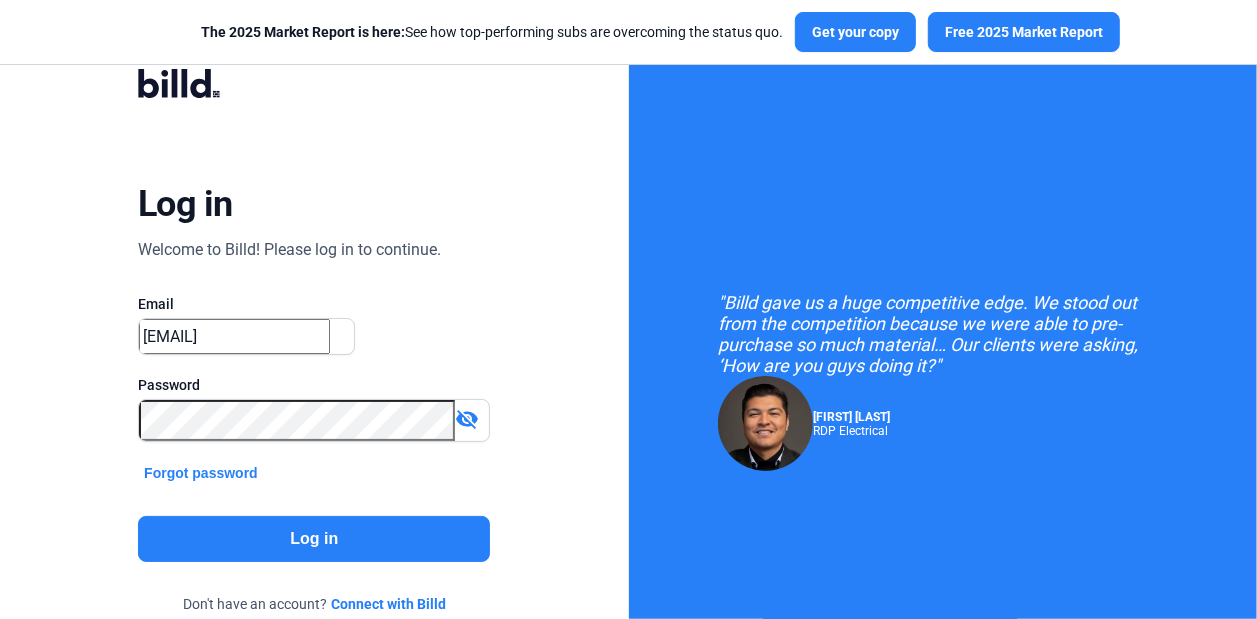 click on "Log in" at bounding box center [314, 539] 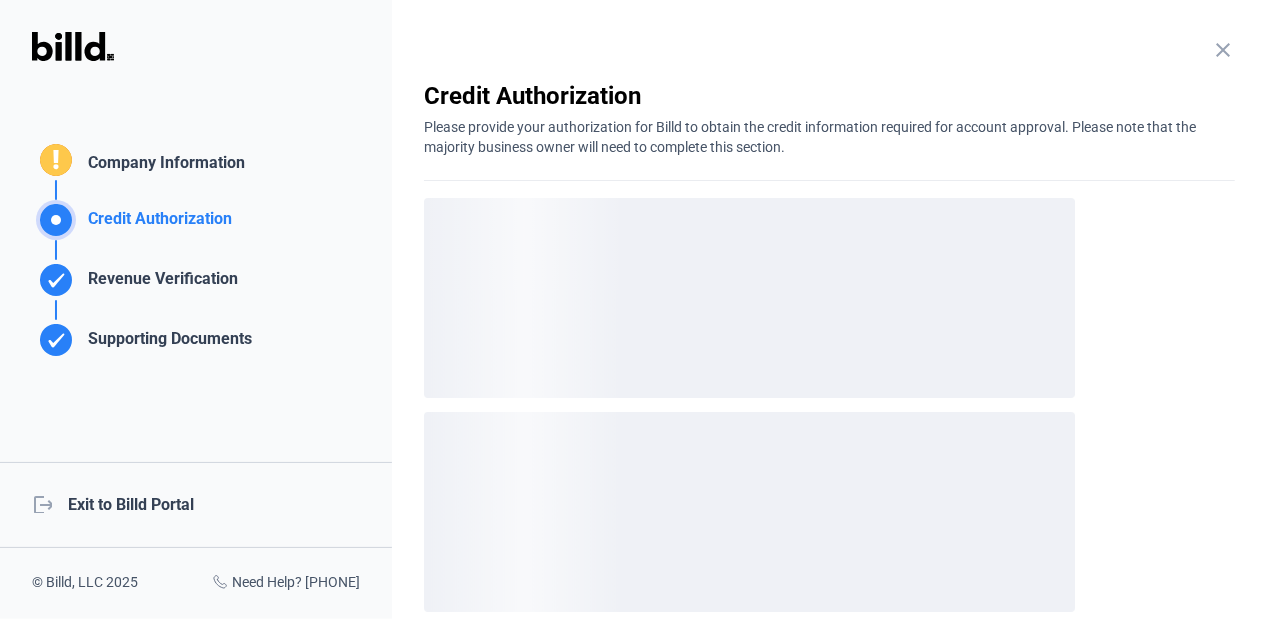 click on "logout  Exit to Billd Portal" at bounding box center [196, 505] 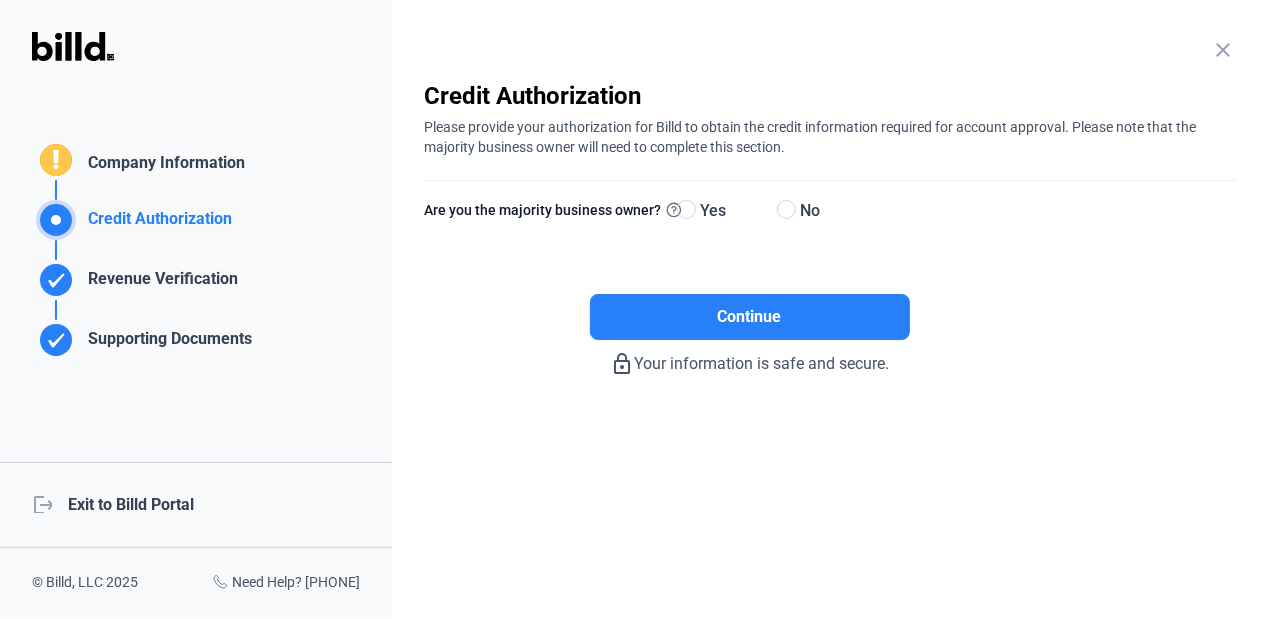 click on "Save and exit" at bounding box center (751, 872) 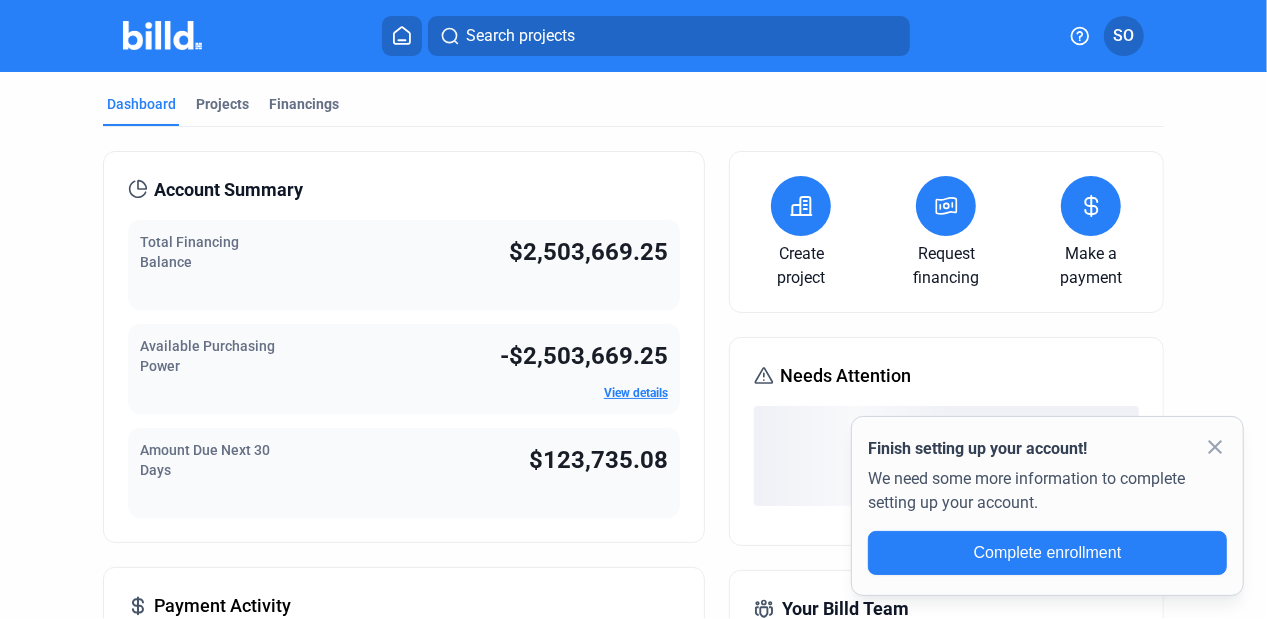 click on "close" at bounding box center (1215, 447) 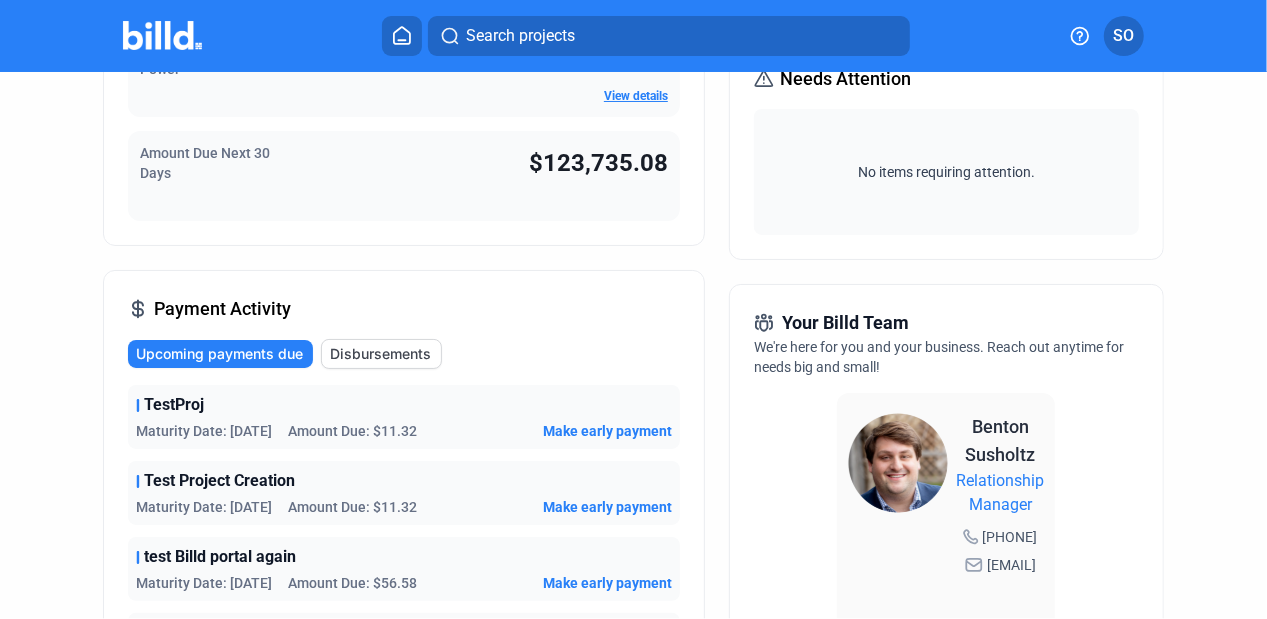 scroll, scrollTop: 0, scrollLeft: 0, axis: both 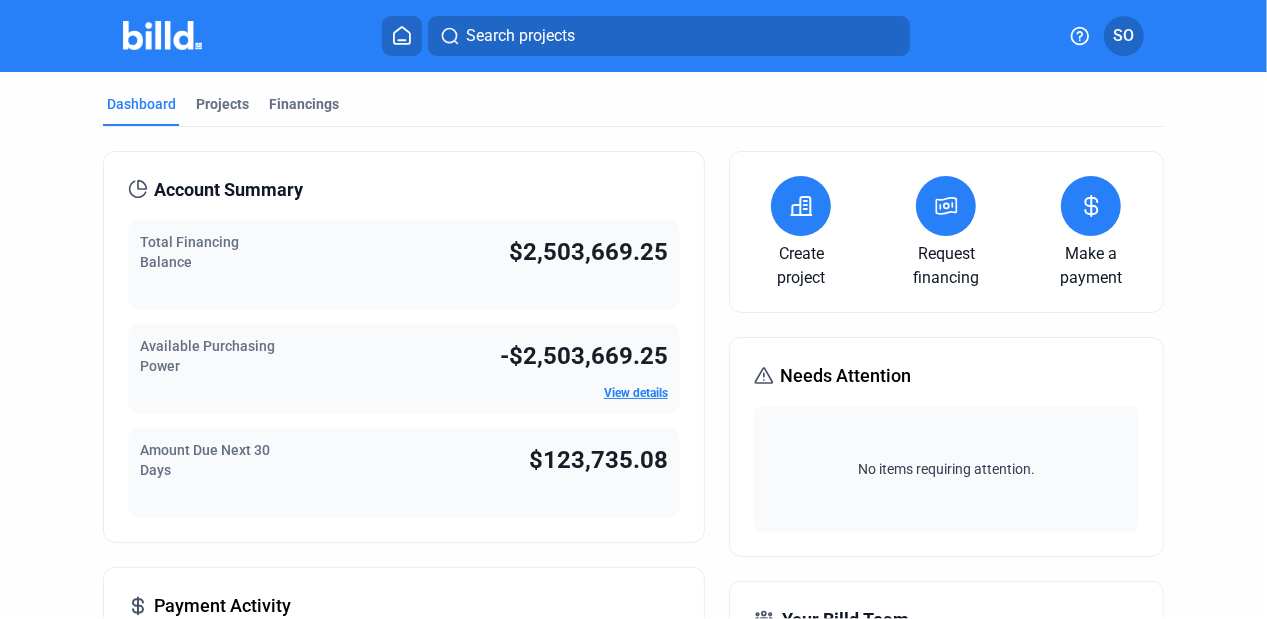 click on "SO" at bounding box center (1123, 36) 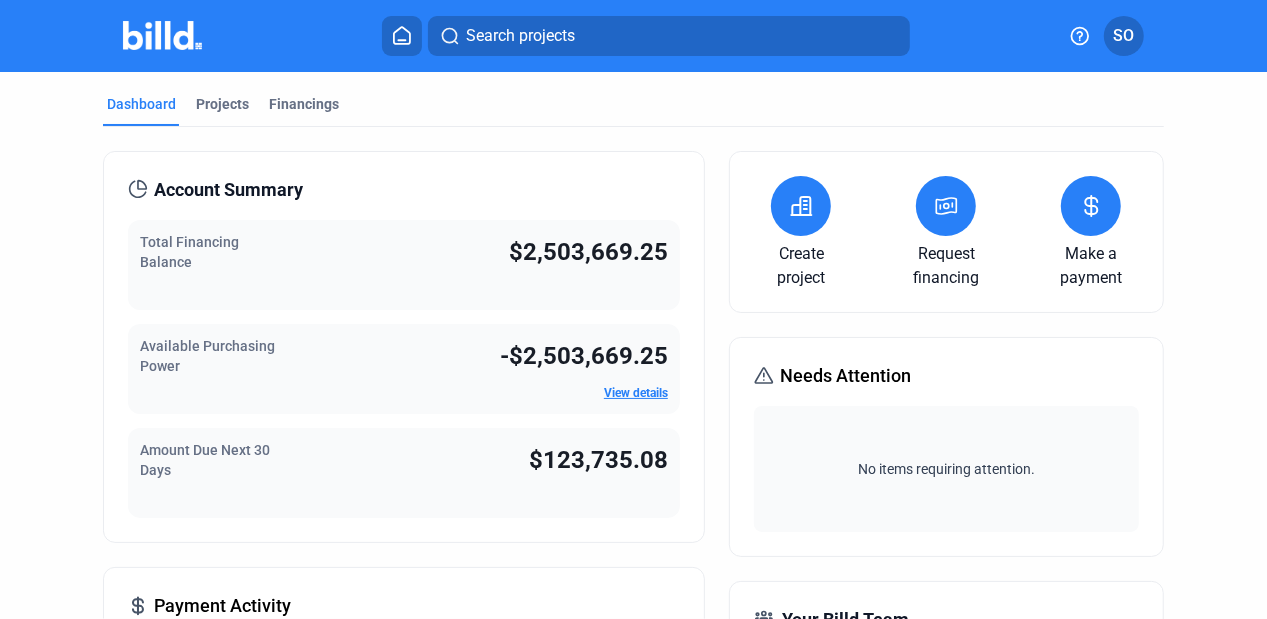click on "Banks" at bounding box center (1018, 799) 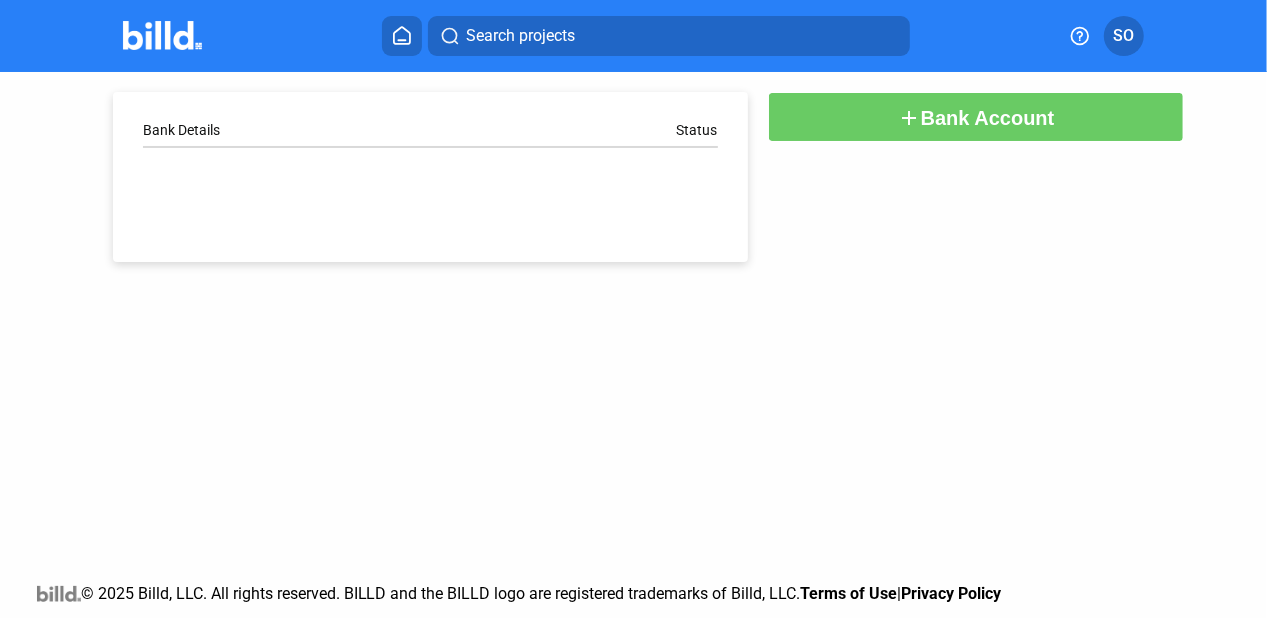 click on "Bank Account" at bounding box center (988, 118) 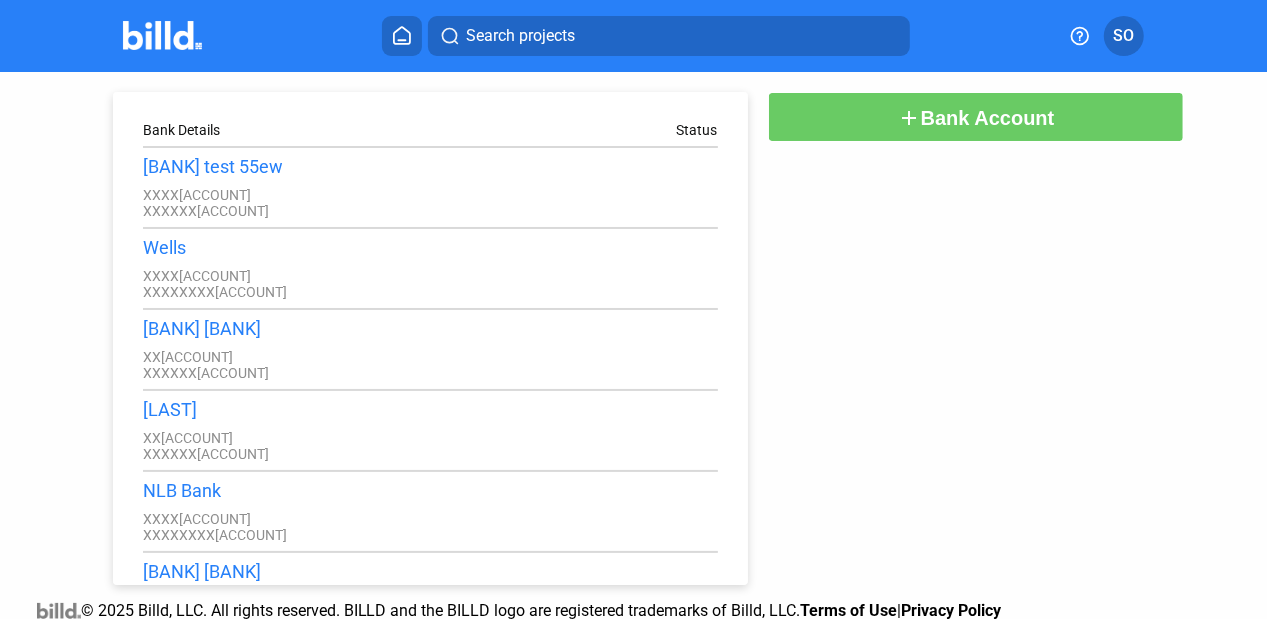 click on "Instant bank verification" at bounding box center [187, 774] 